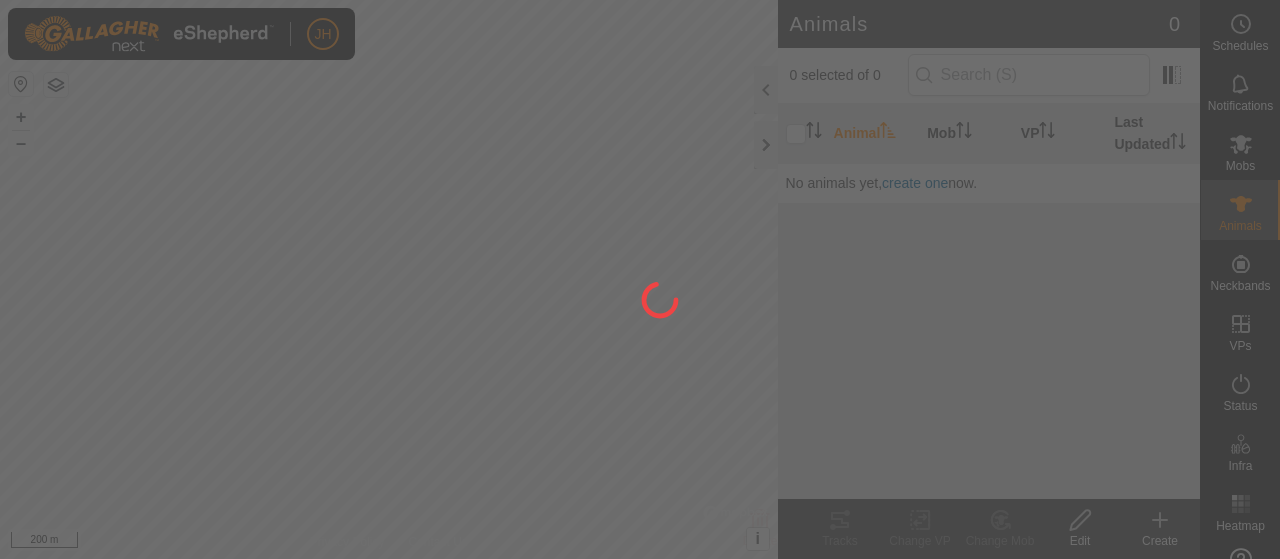 scroll, scrollTop: 0, scrollLeft: 0, axis: both 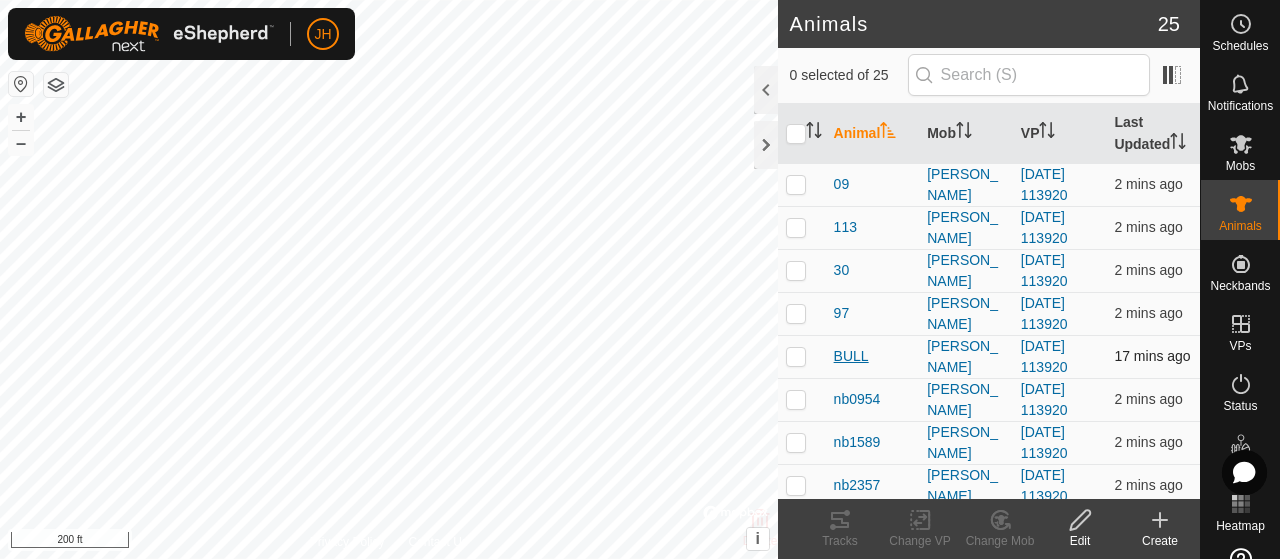 click on "BULL" at bounding box center (851, 356) 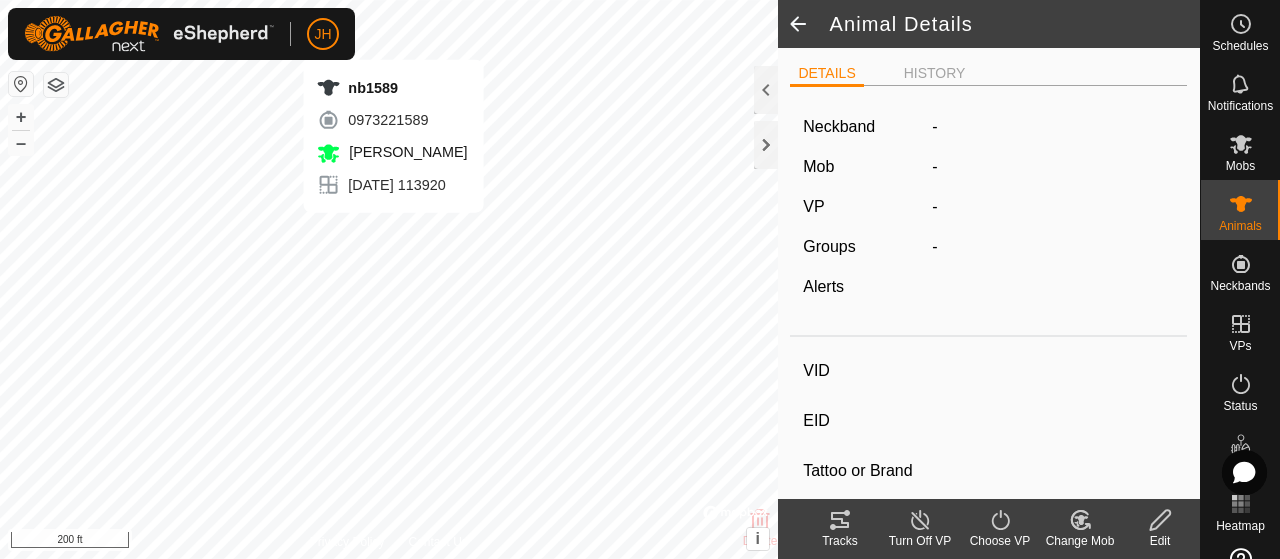 type on "BULL" 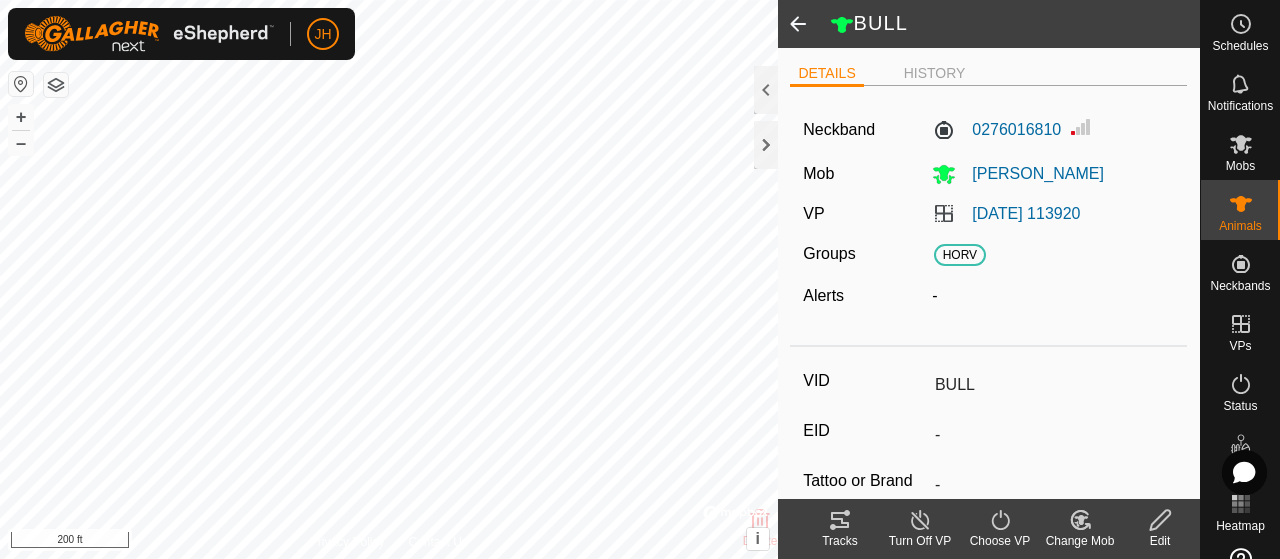 click 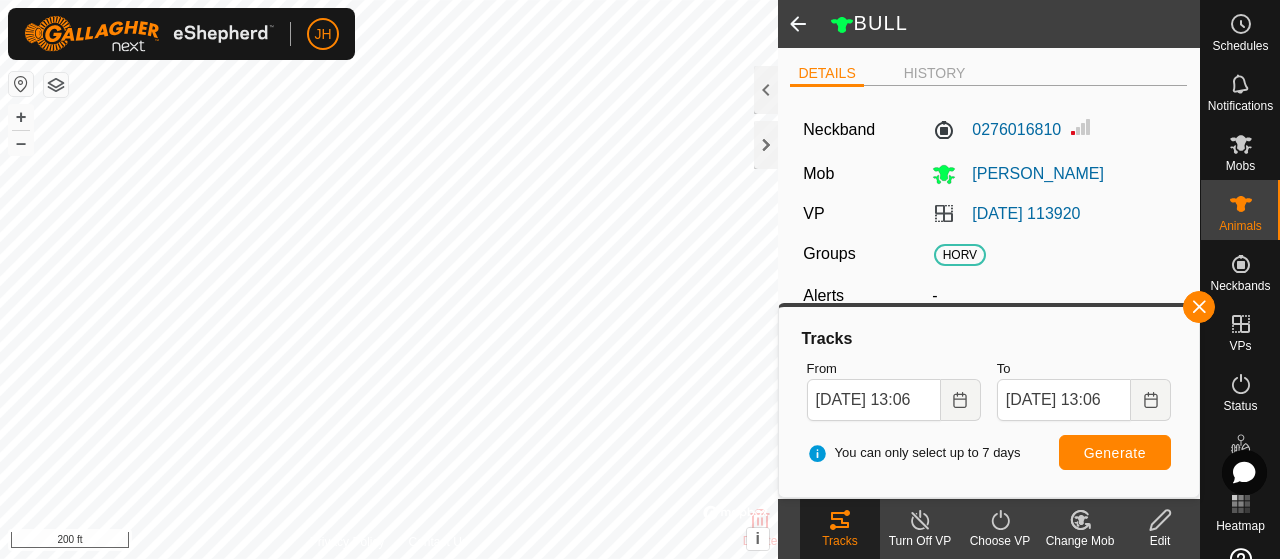 click 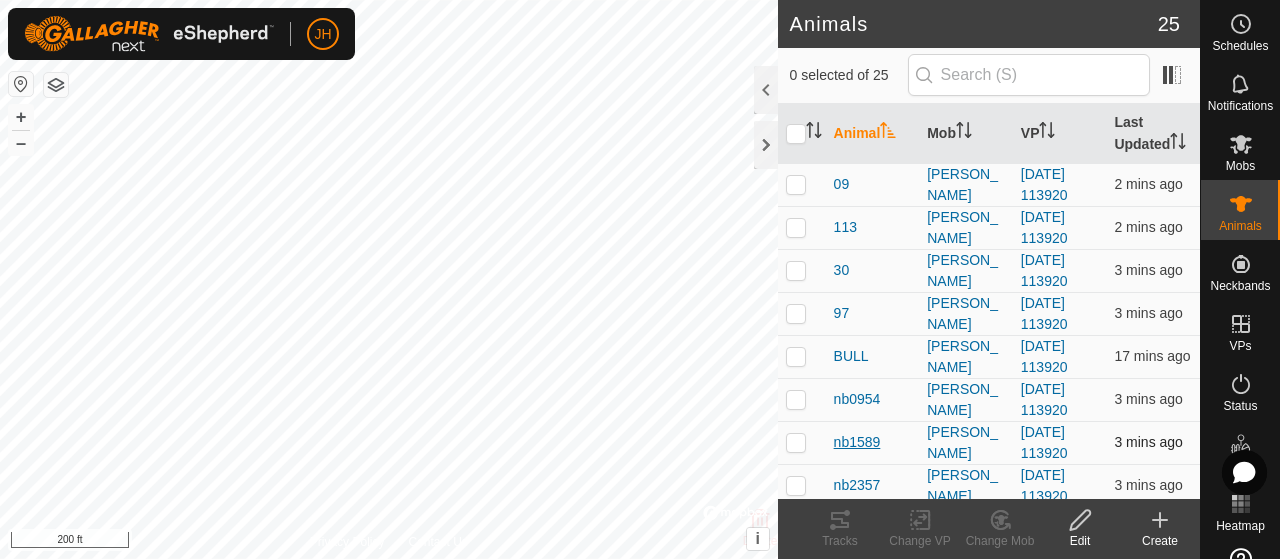 click on "nb1589" at bounding box center [857, 442] 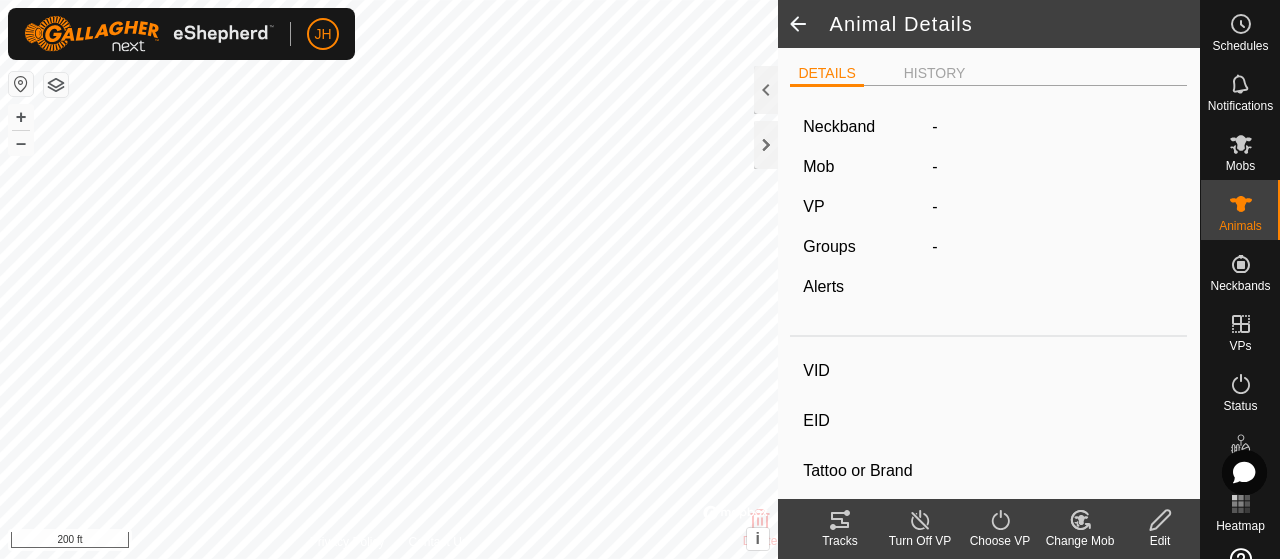 click 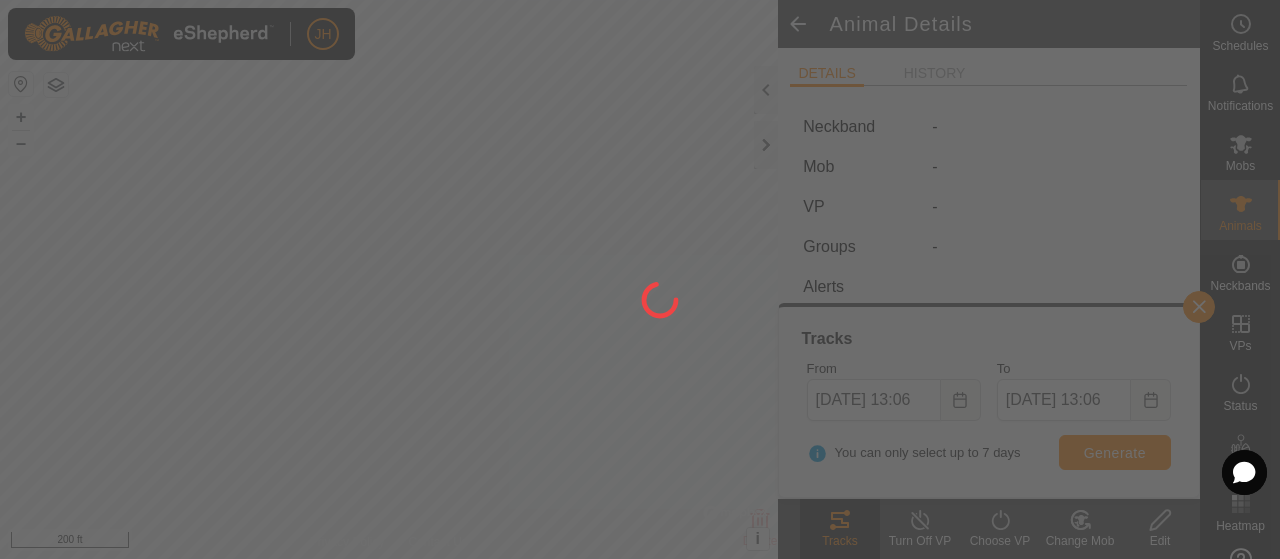 type on "nb1589" 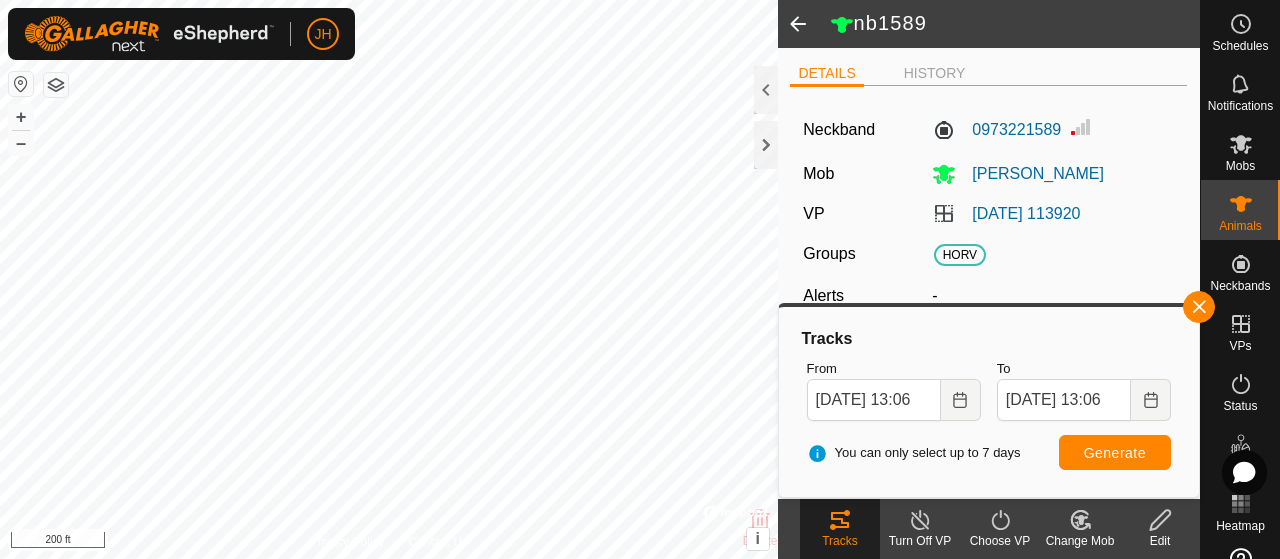 click 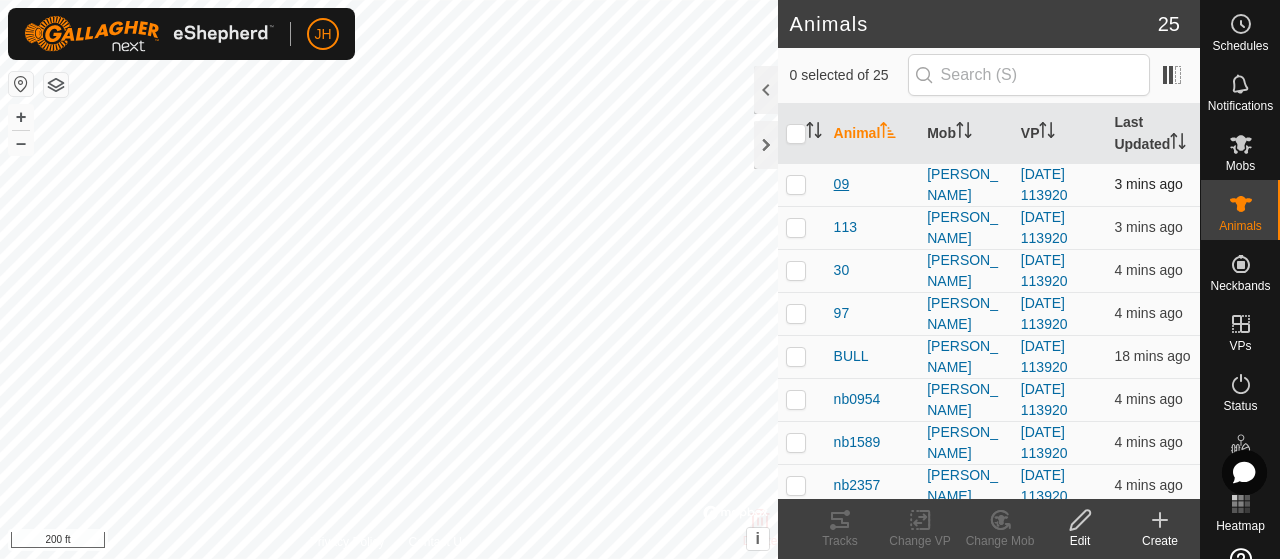 click on "09" at bounding box center (842, 184) 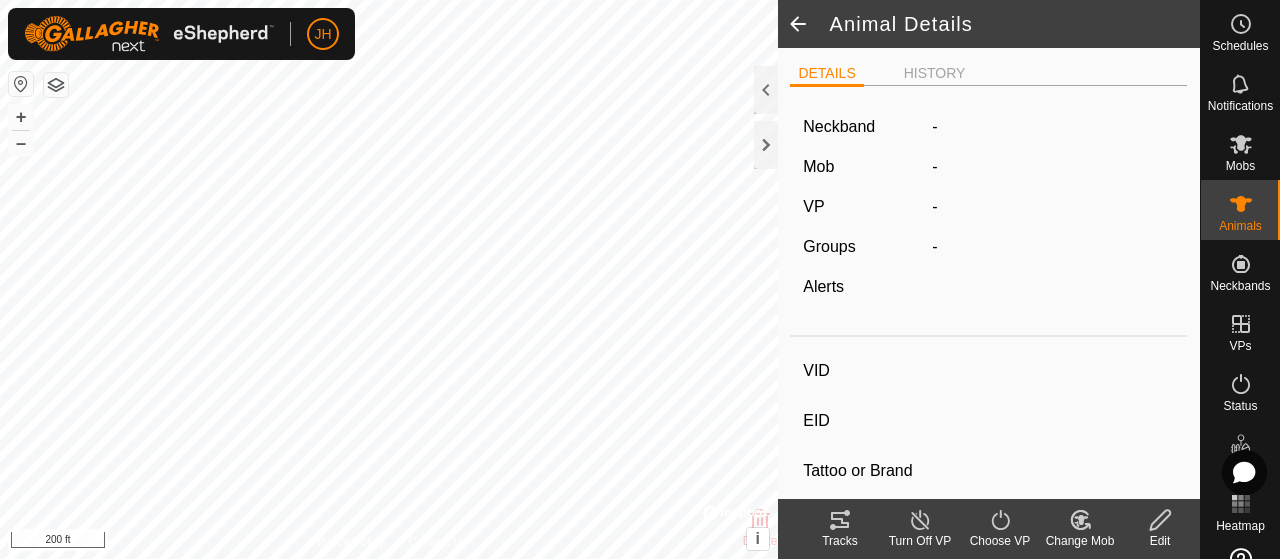 type on "09" 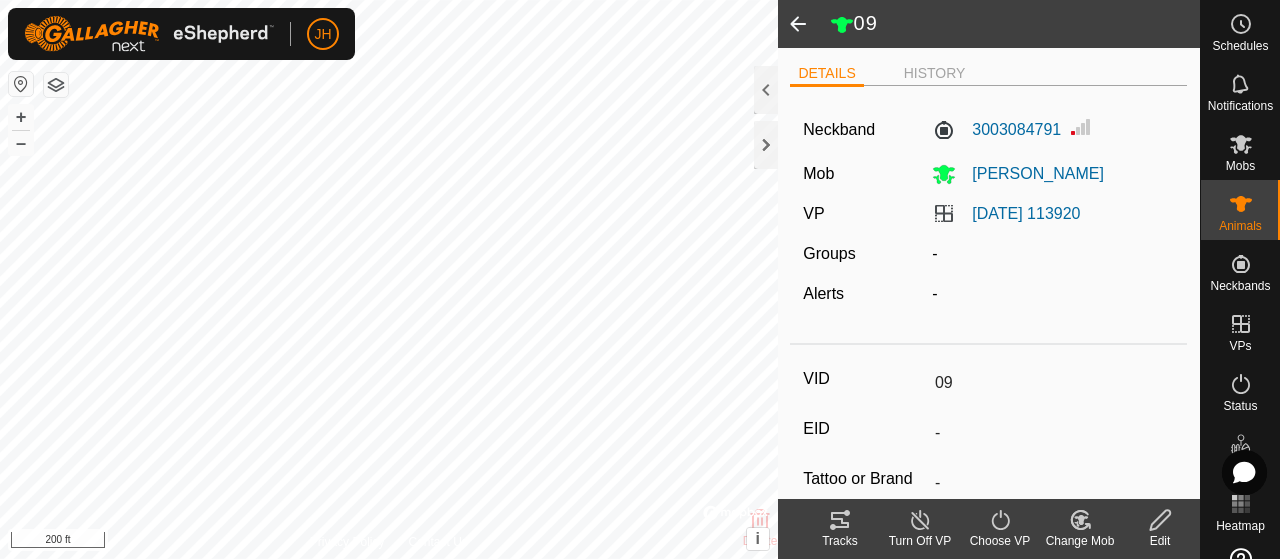 click on "Tracks" 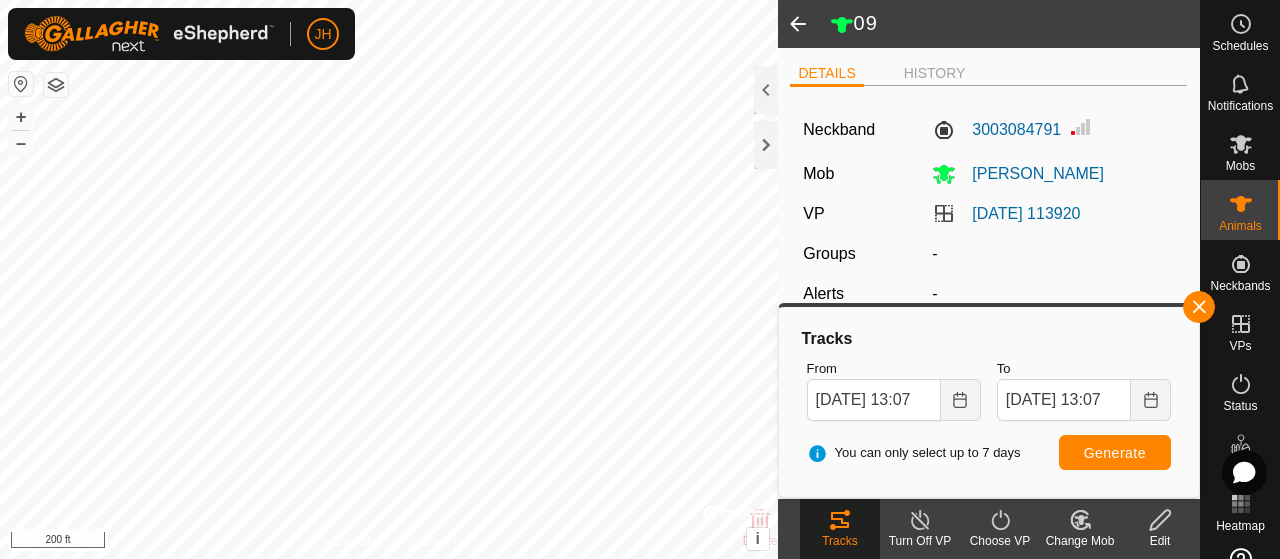 click 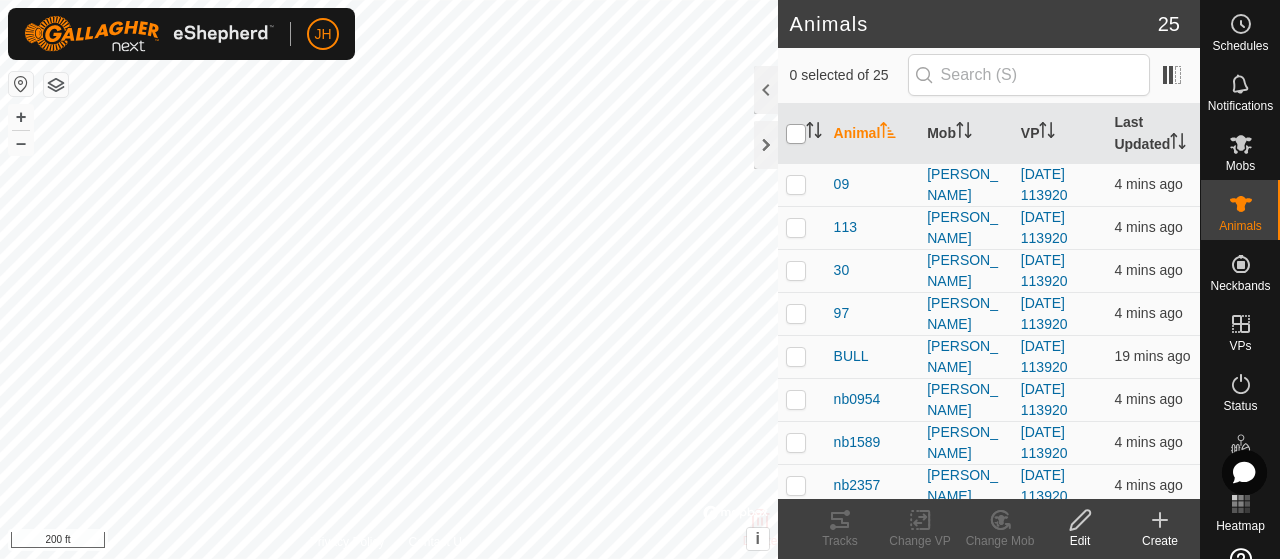 click at bounding box center [796, 134] 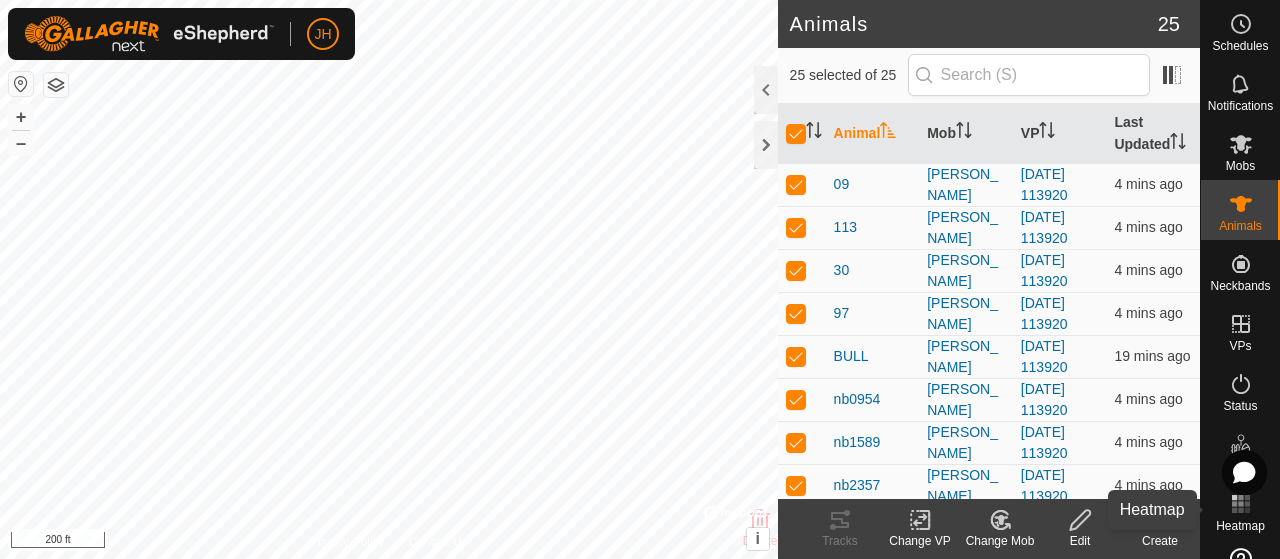 click 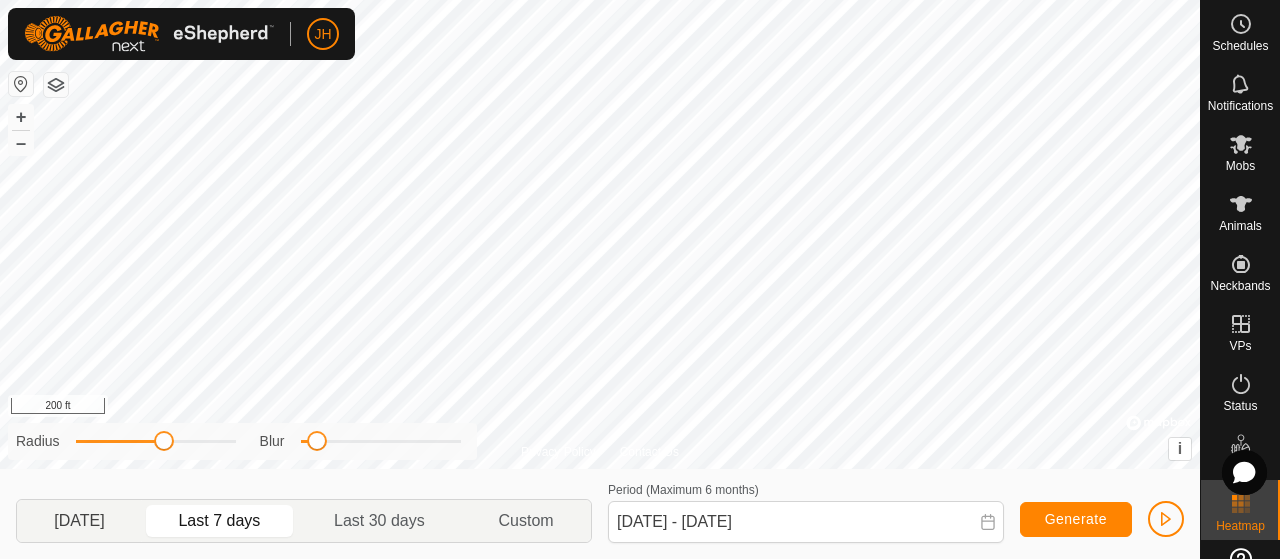 click on "[DATE]" 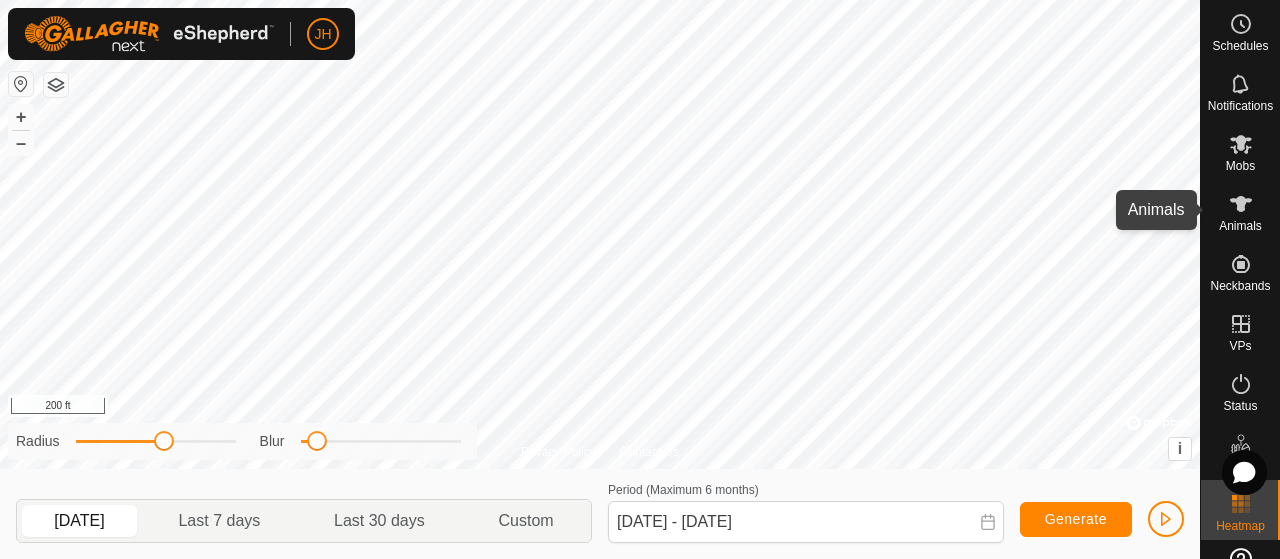 click on "Animals" at bounding box center [1240, 226] 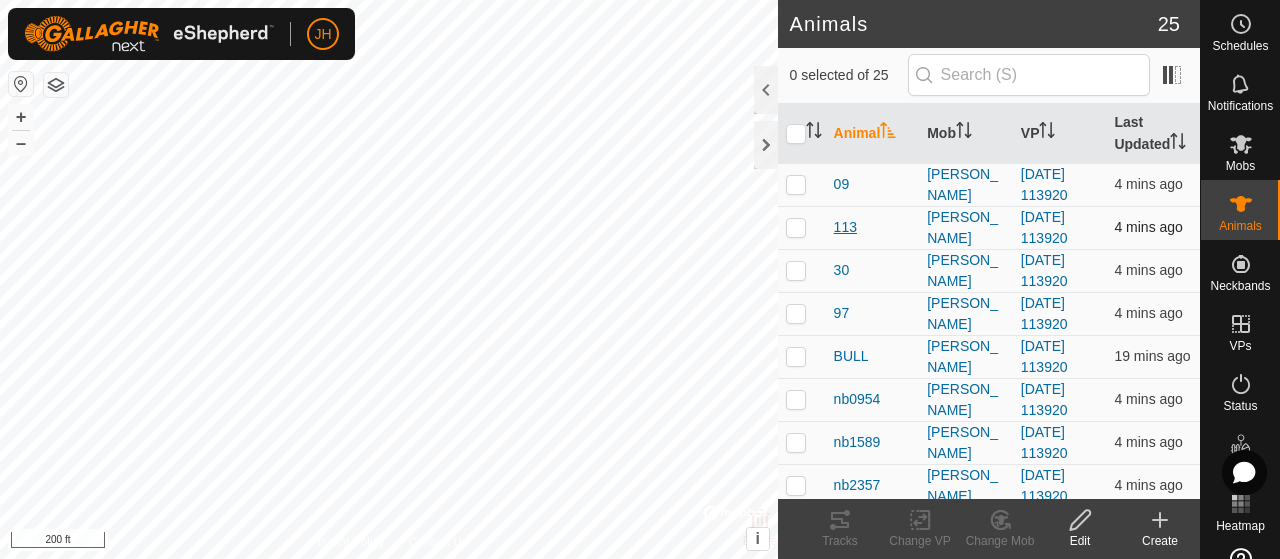 click on "113" at bounding box center [845, 227] 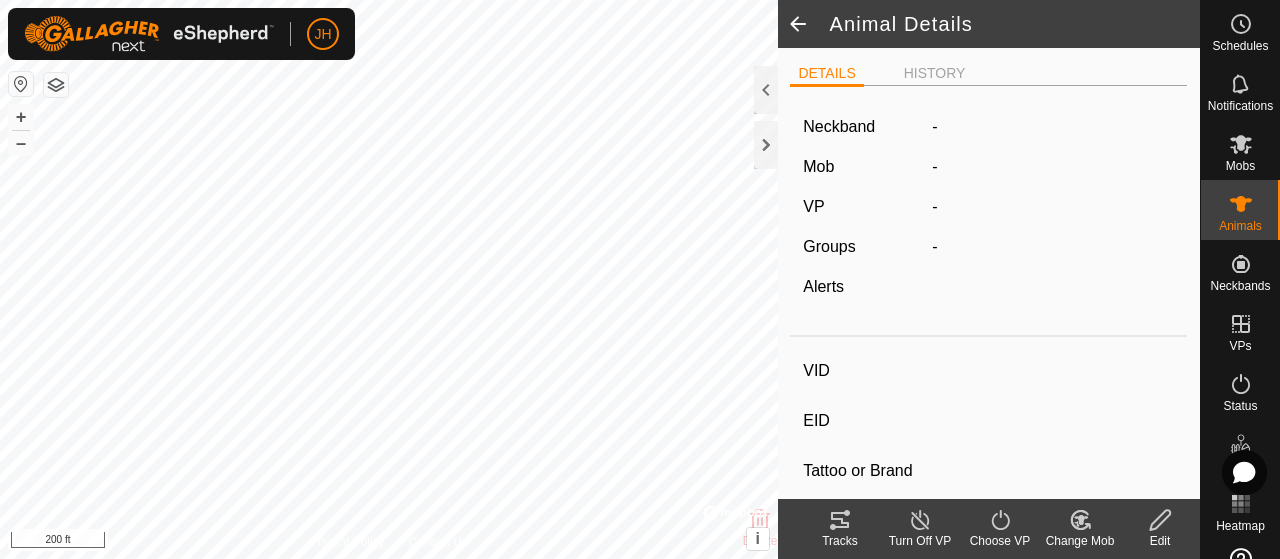 type on "113" 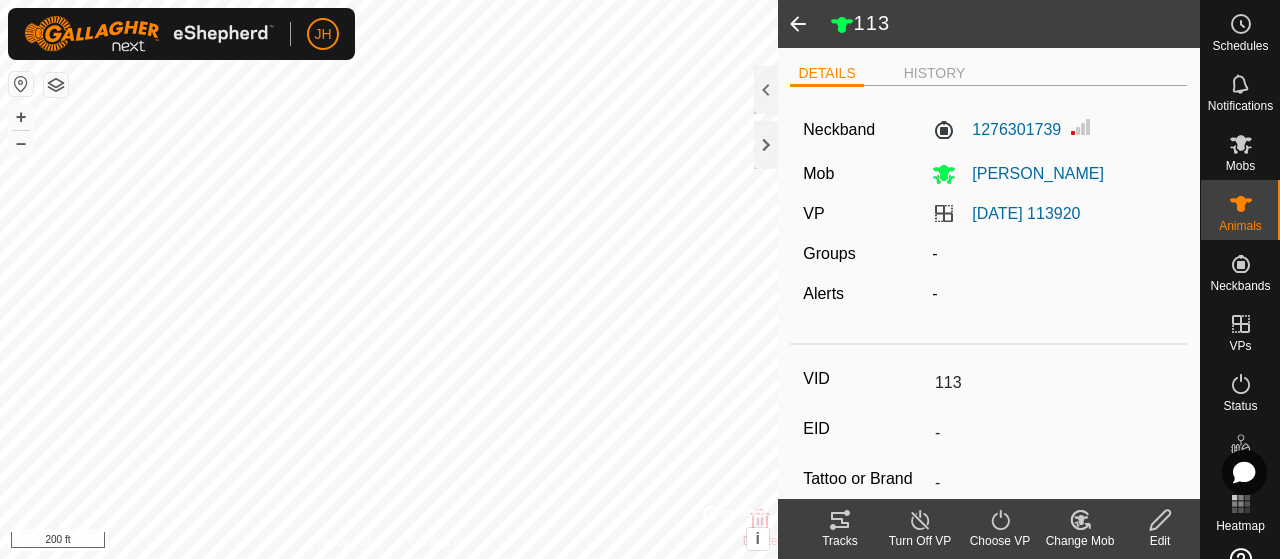 click 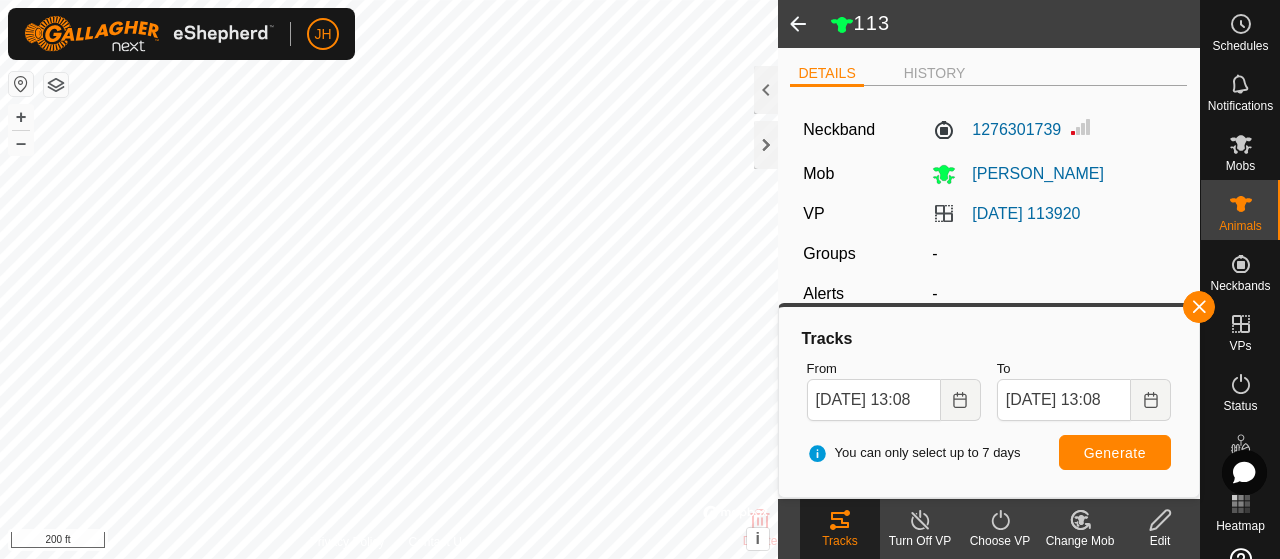 click 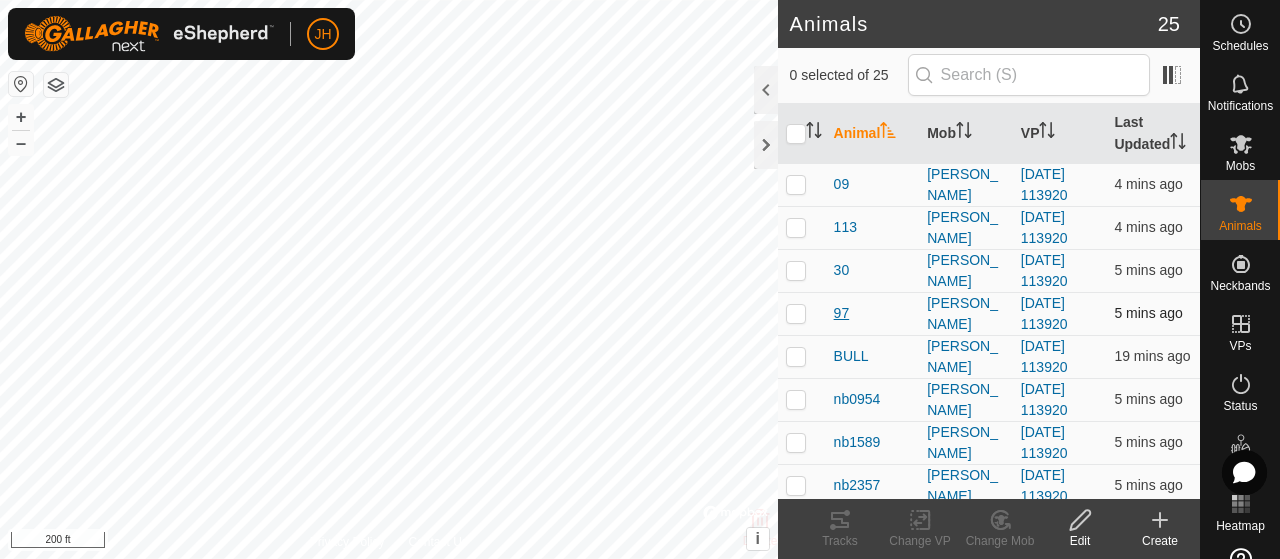click on "97" at bounding box center [842, 313] 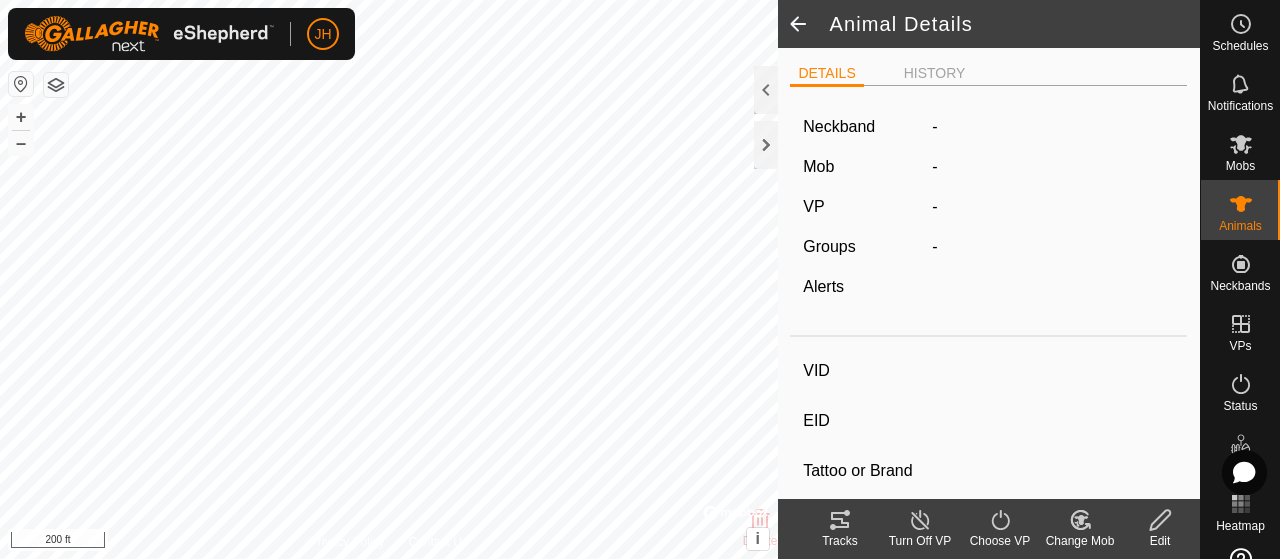 click 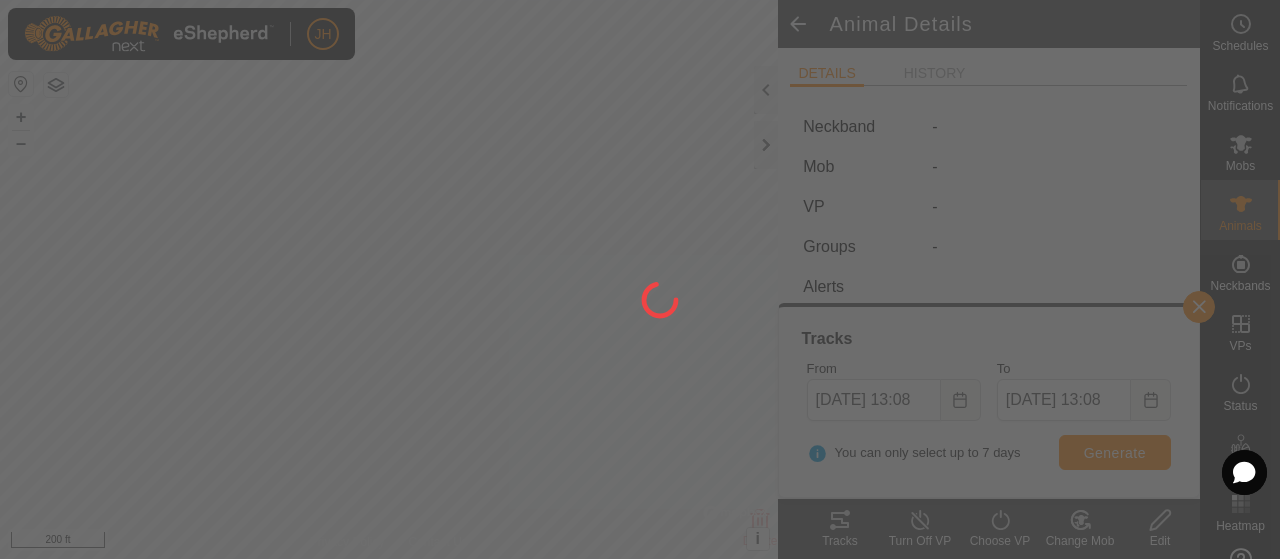 type on "97" 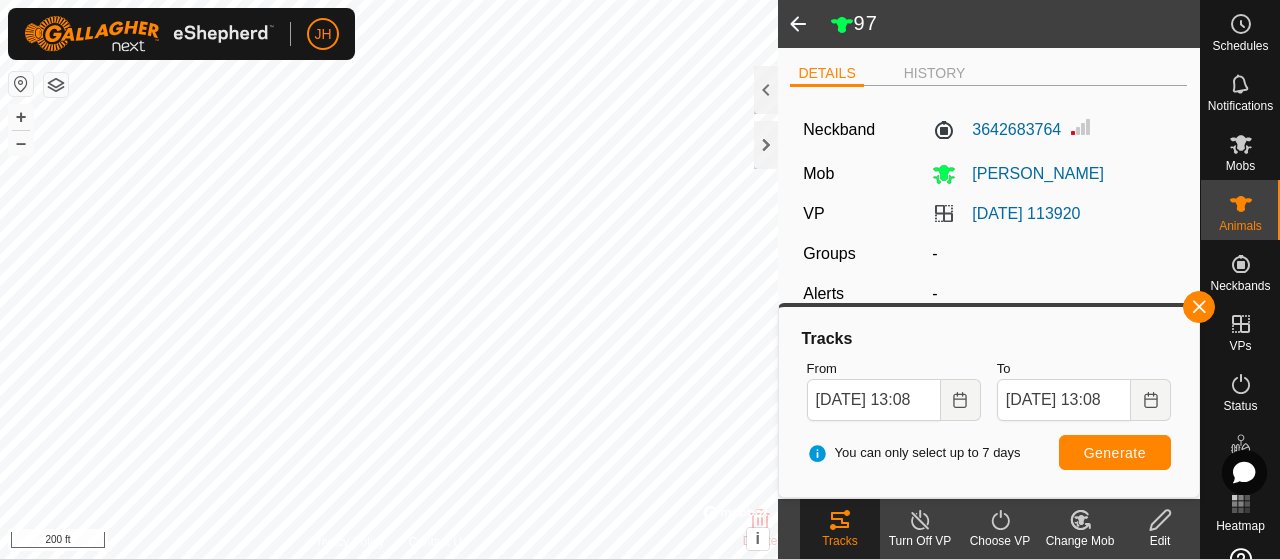 click 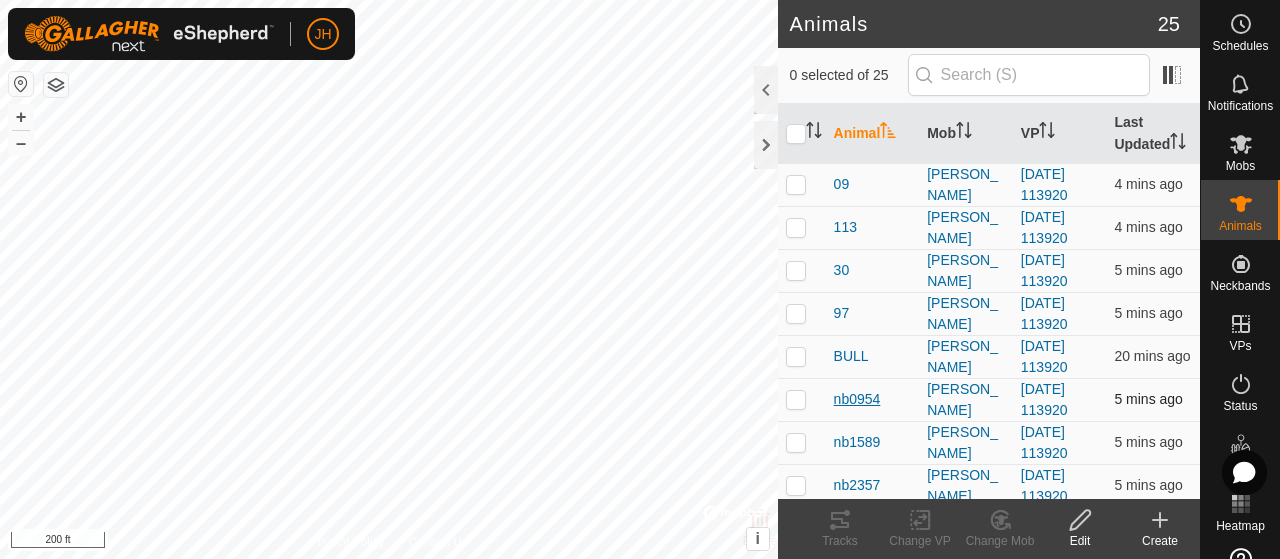 click on "nb0954" at bounding box center (857, 399) 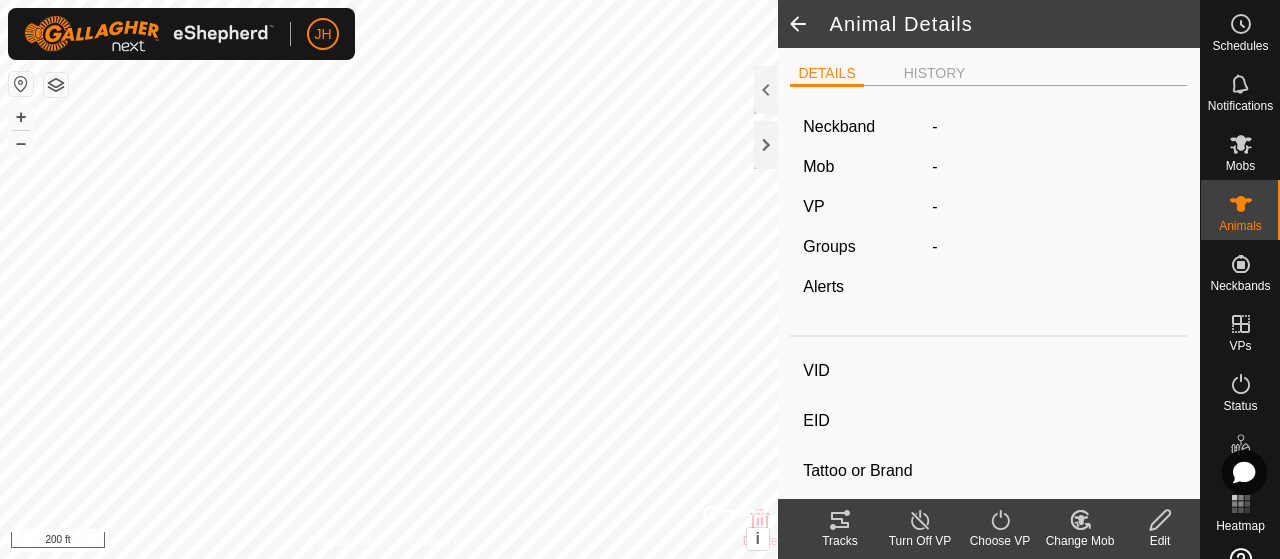 type on "nb0954" 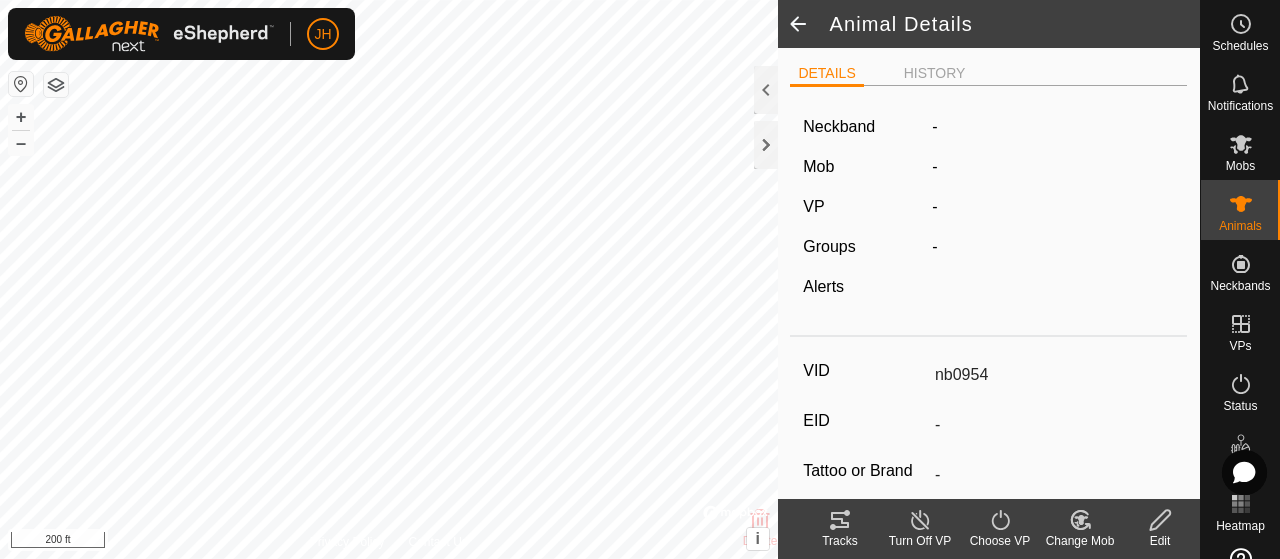 click 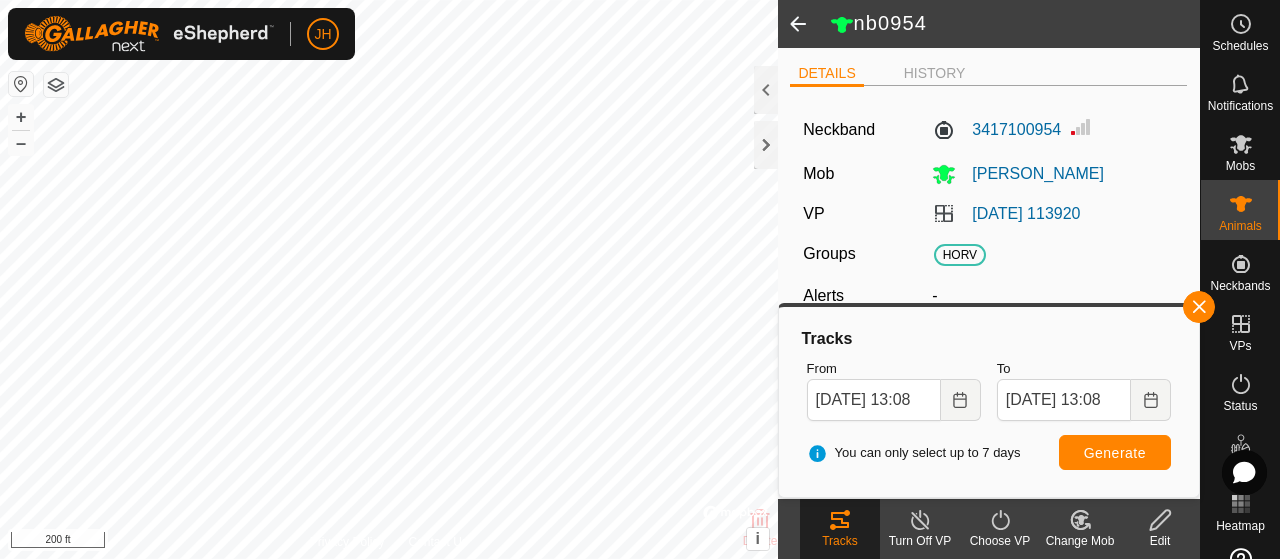 click 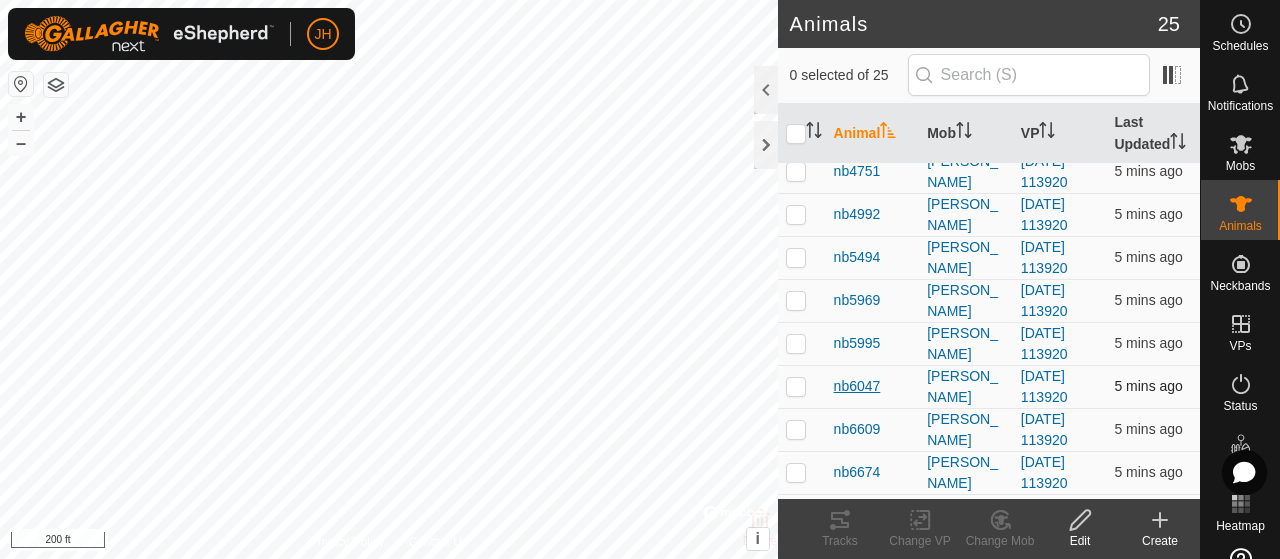 scroll, scrollTop: 500, scrollLeft: 0, axis: vertical 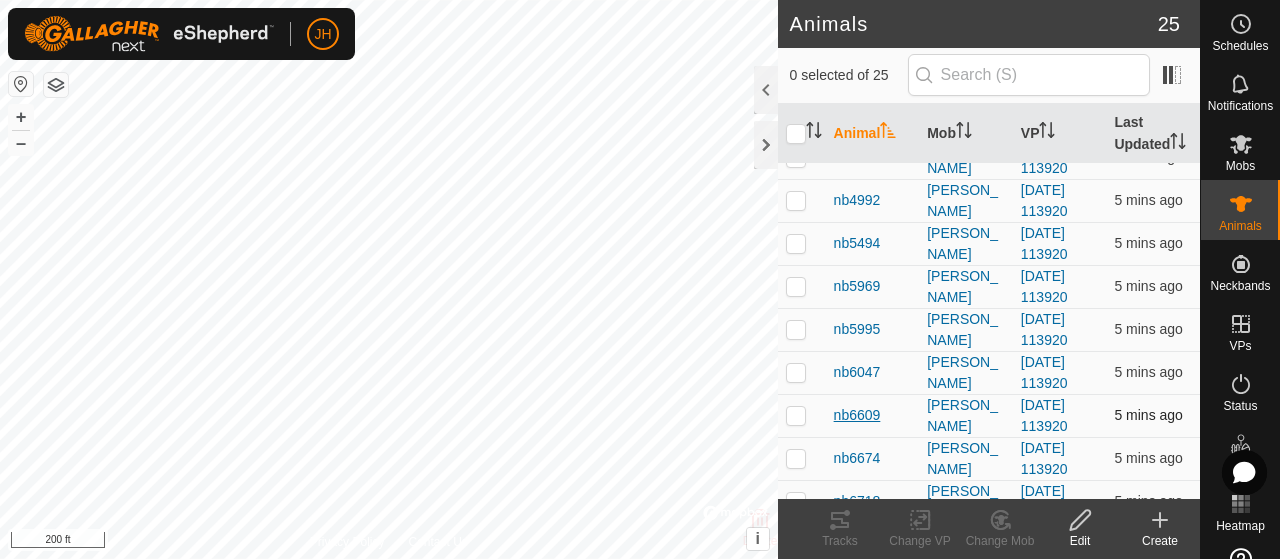 click on "nb6609" at bounding box center (857, 415) 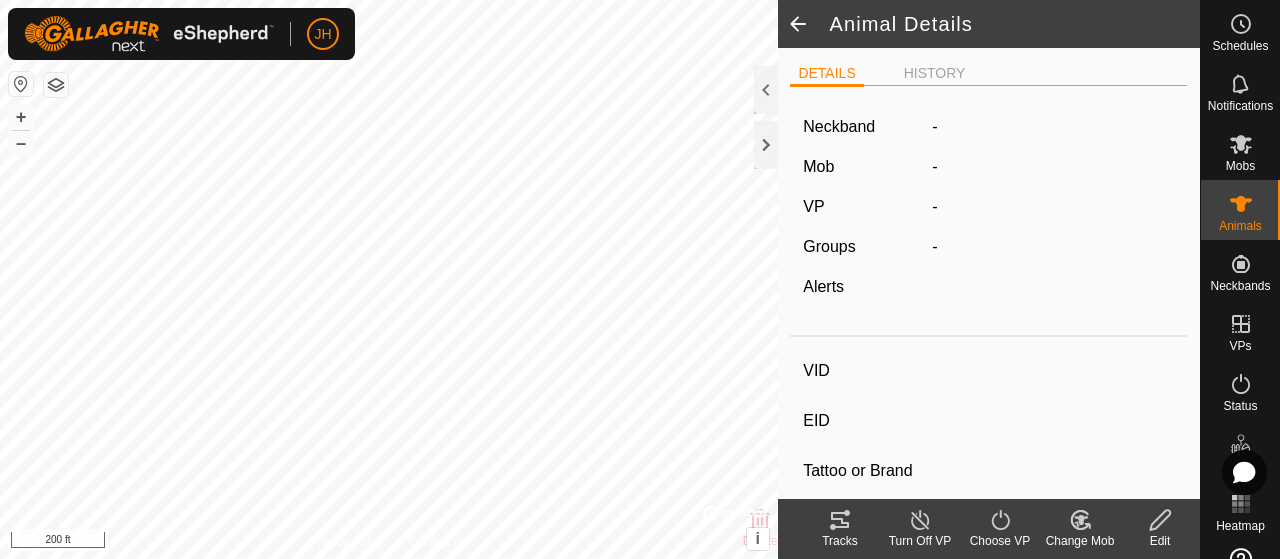 type on "nb6609" 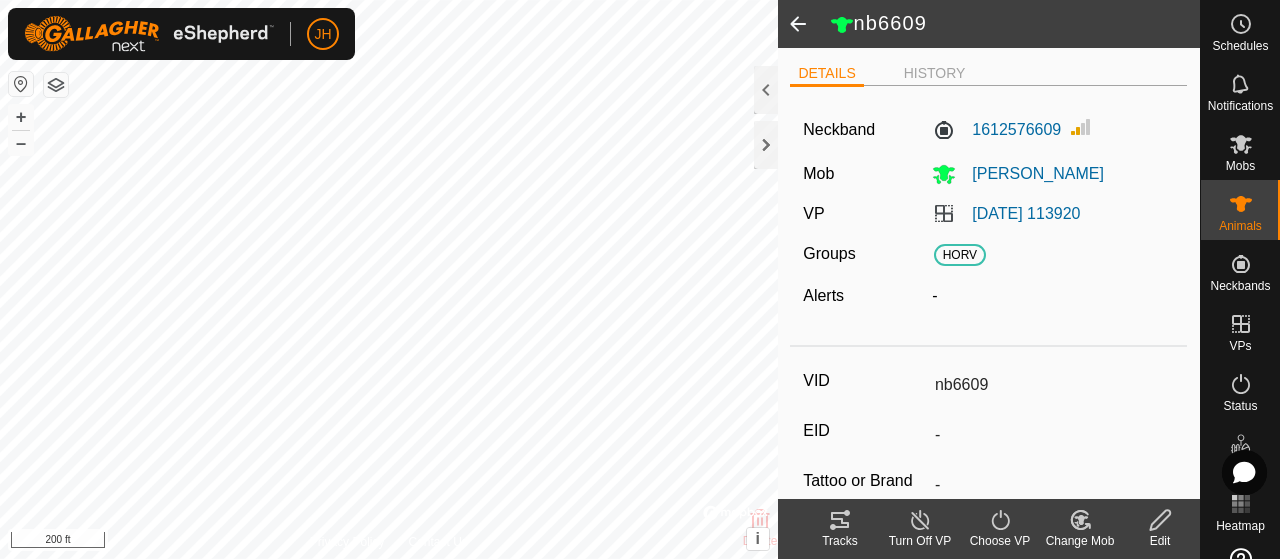 click 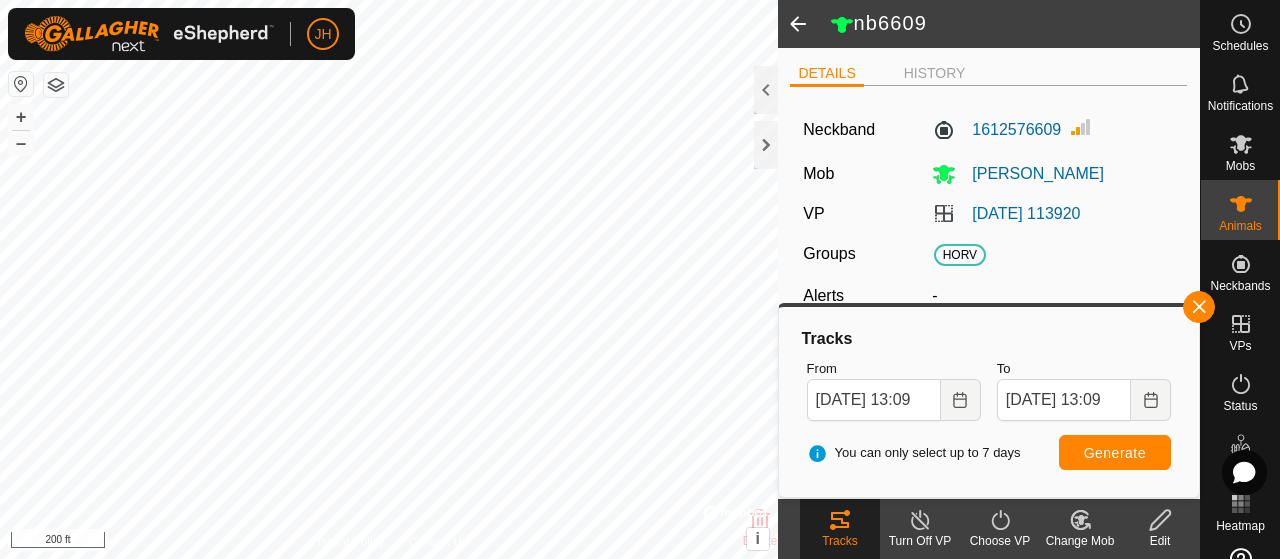 click 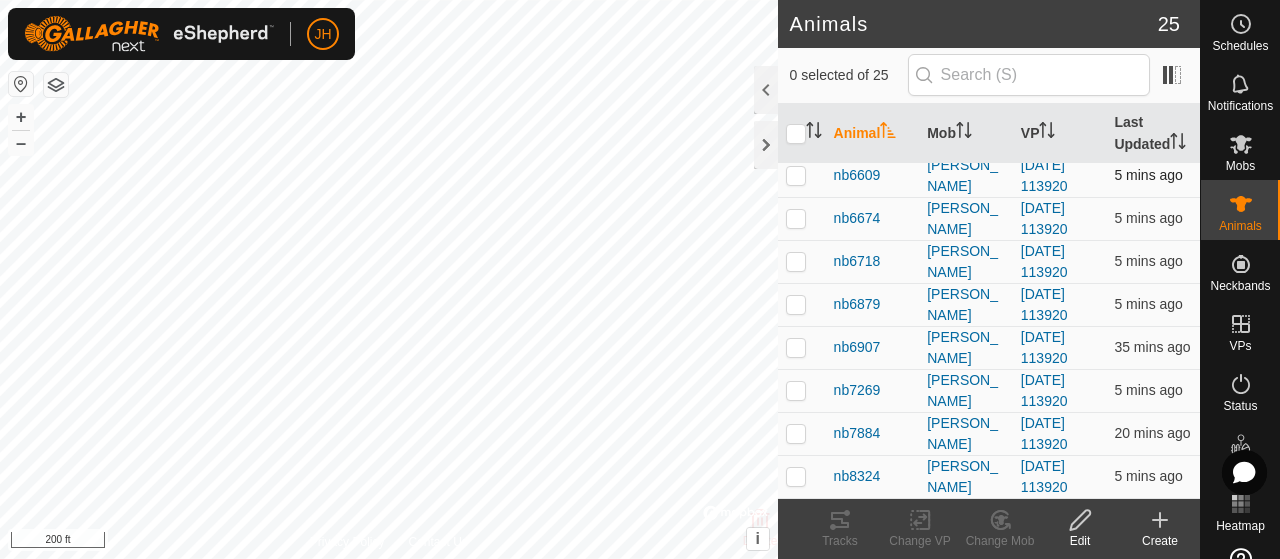 scroll, scrollTop: 750, scrollLeft: 0, axis: vertical 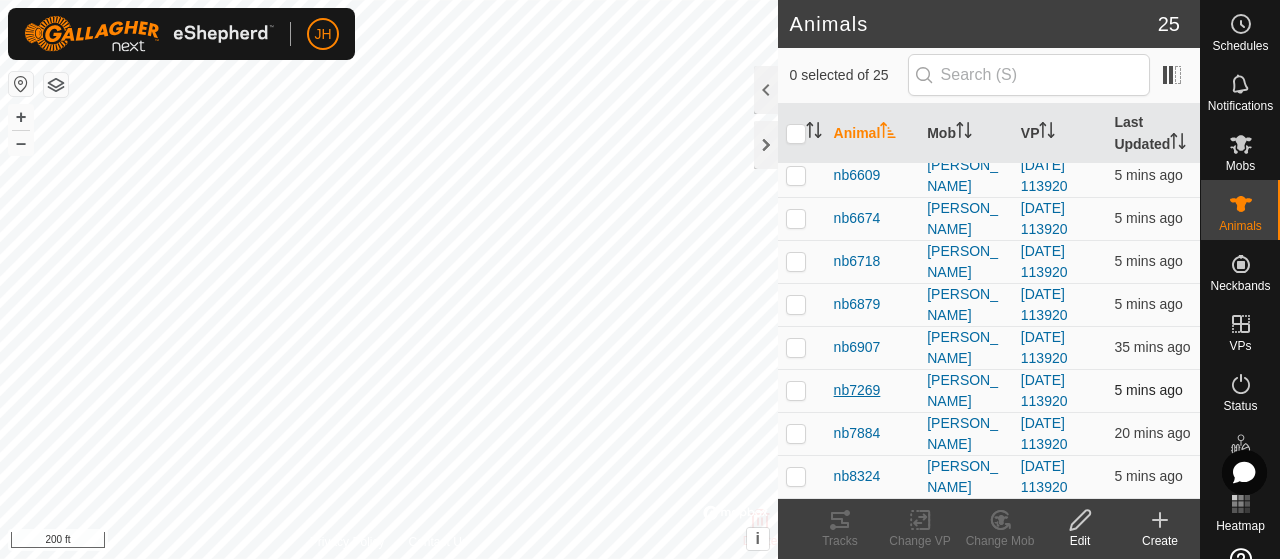 click on "nb7269" at bounding box center [857, 390] 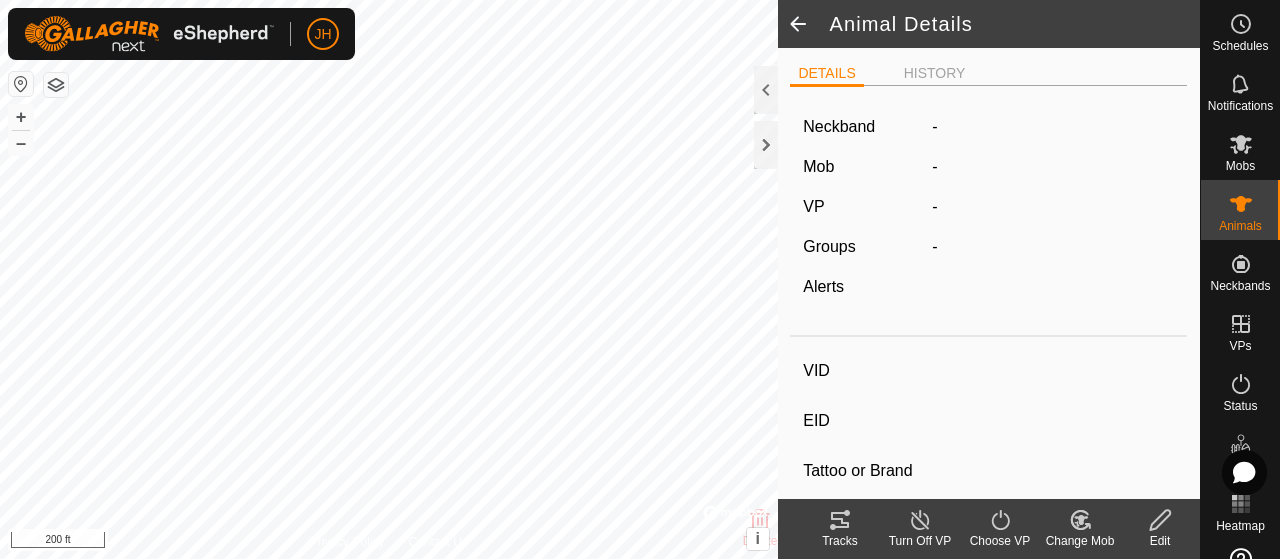 type on "nb7269" 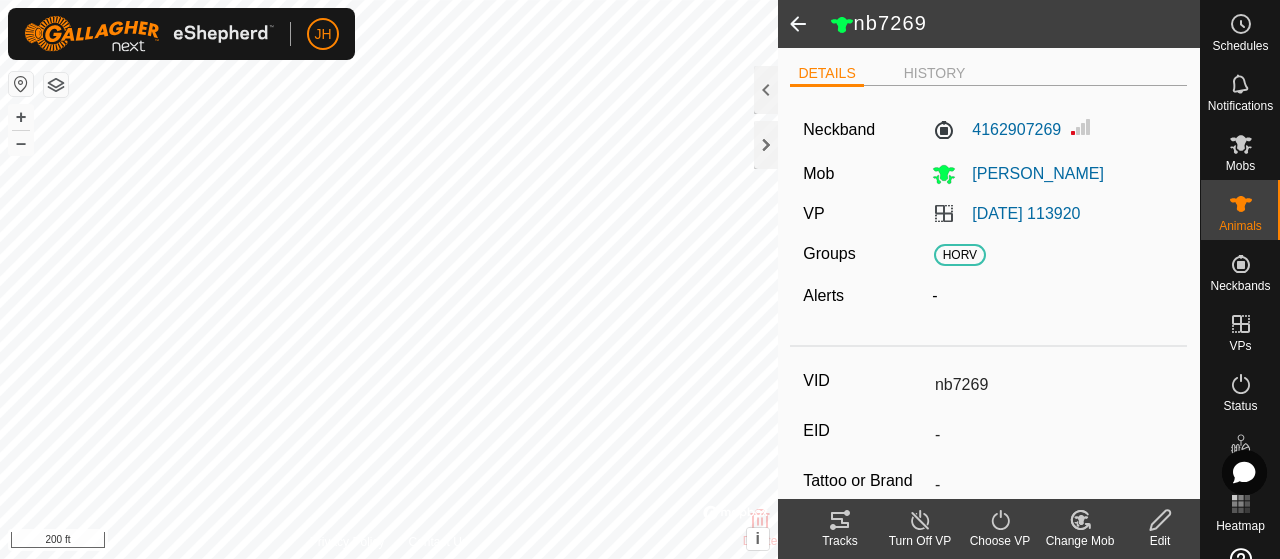 click 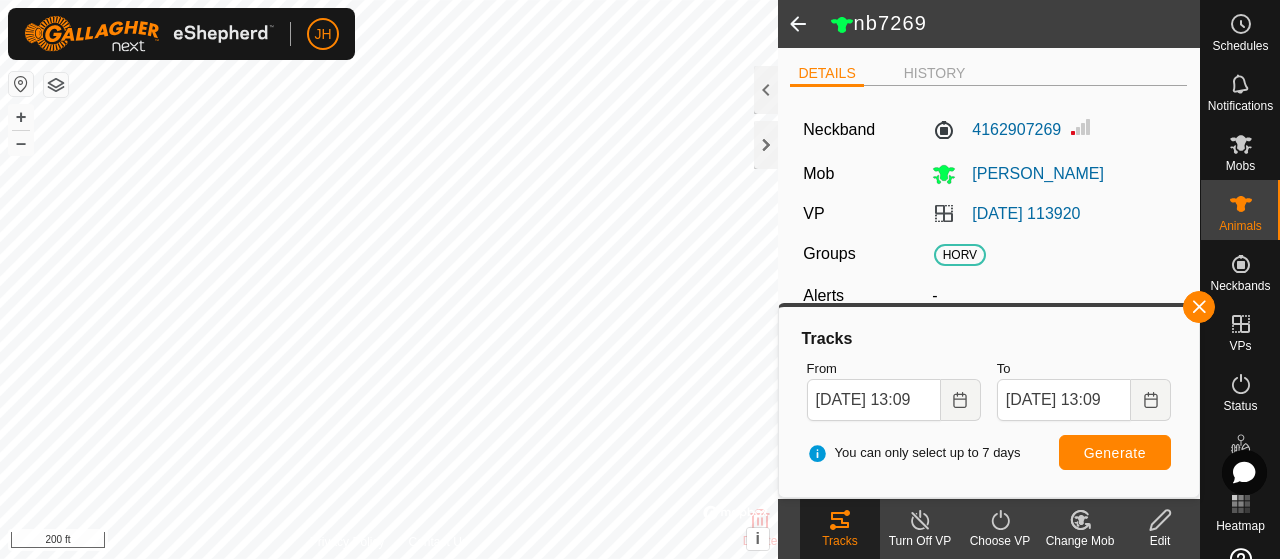 click 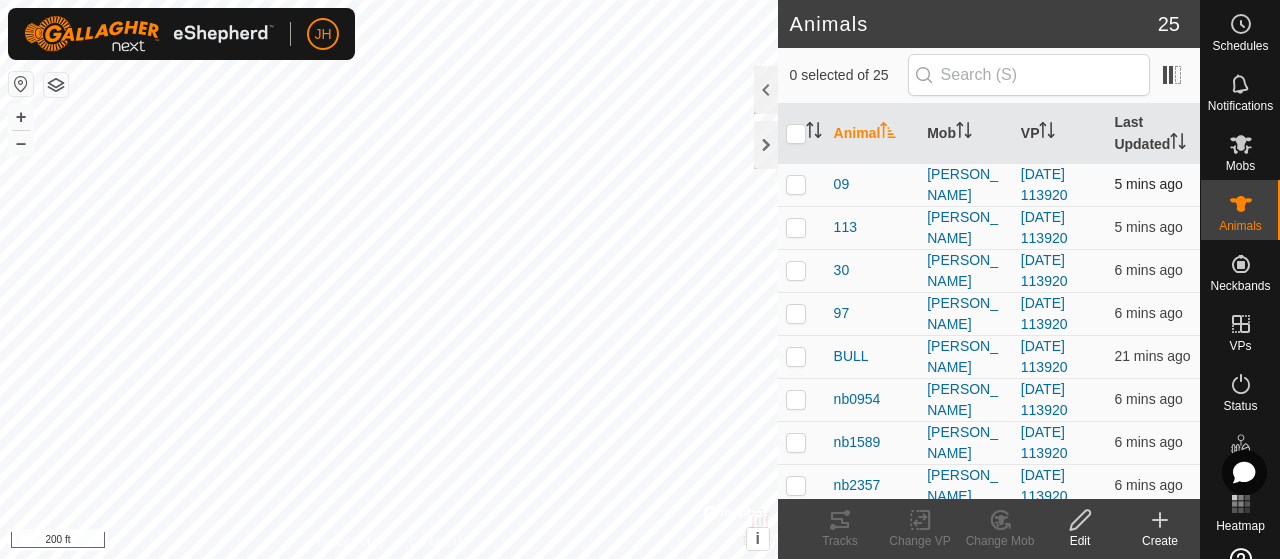 click at bounding box center [796, 184] 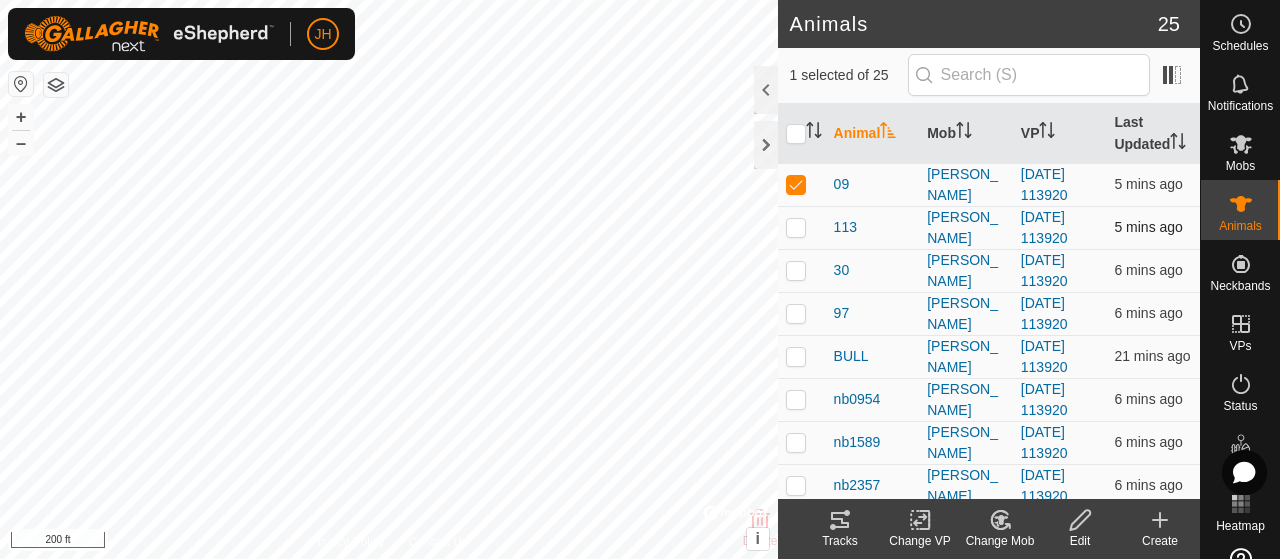 click at bounding box center (796, 227) 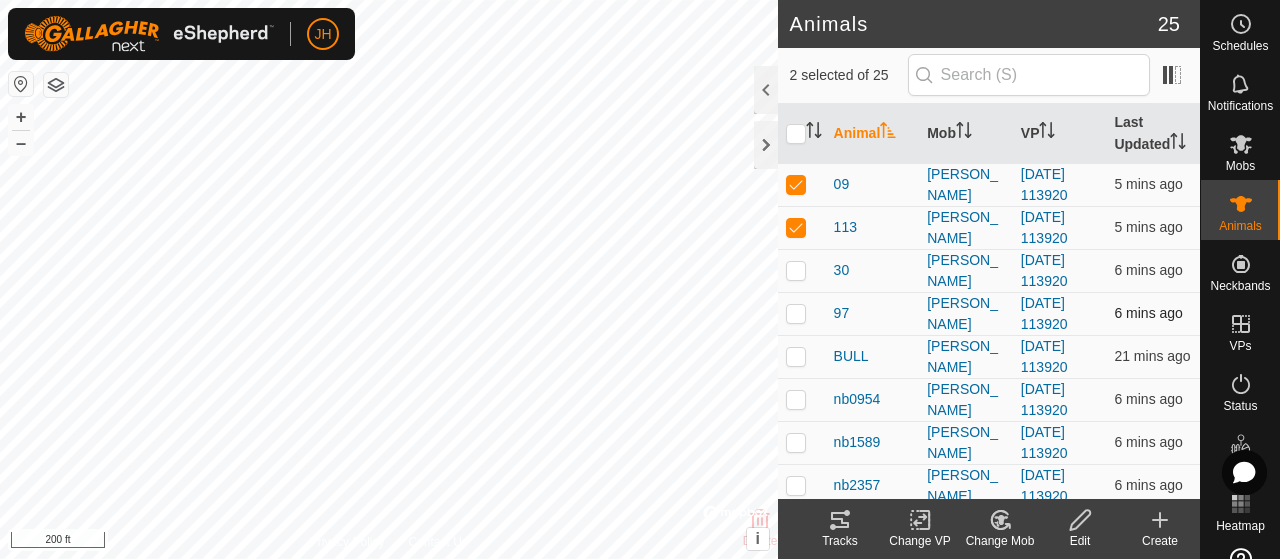 drag, startPoint x: 802, startPoint y: 293, endPoint x: 807, endPoint y: 323, distance: 30.413813 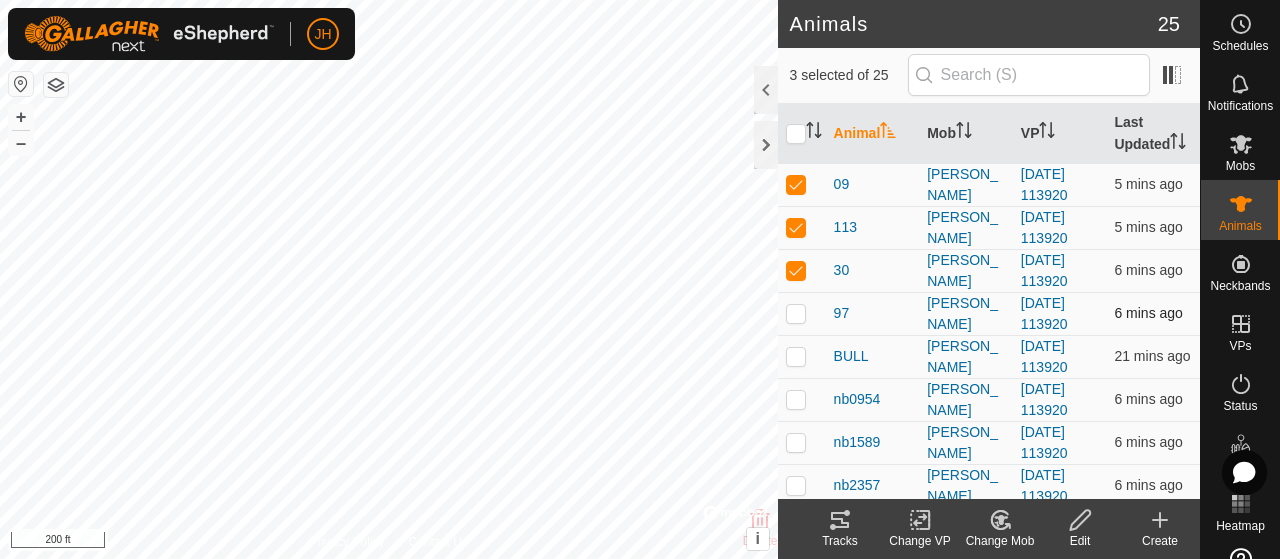 click at bounding box center (796, 313) 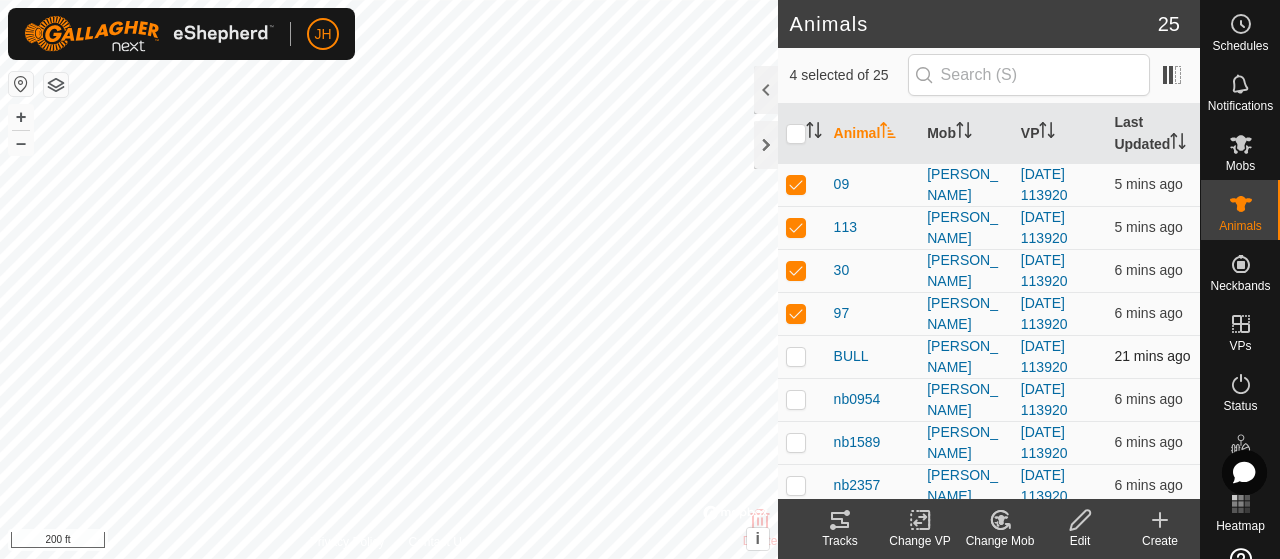 click at bounding box center (796, 356) 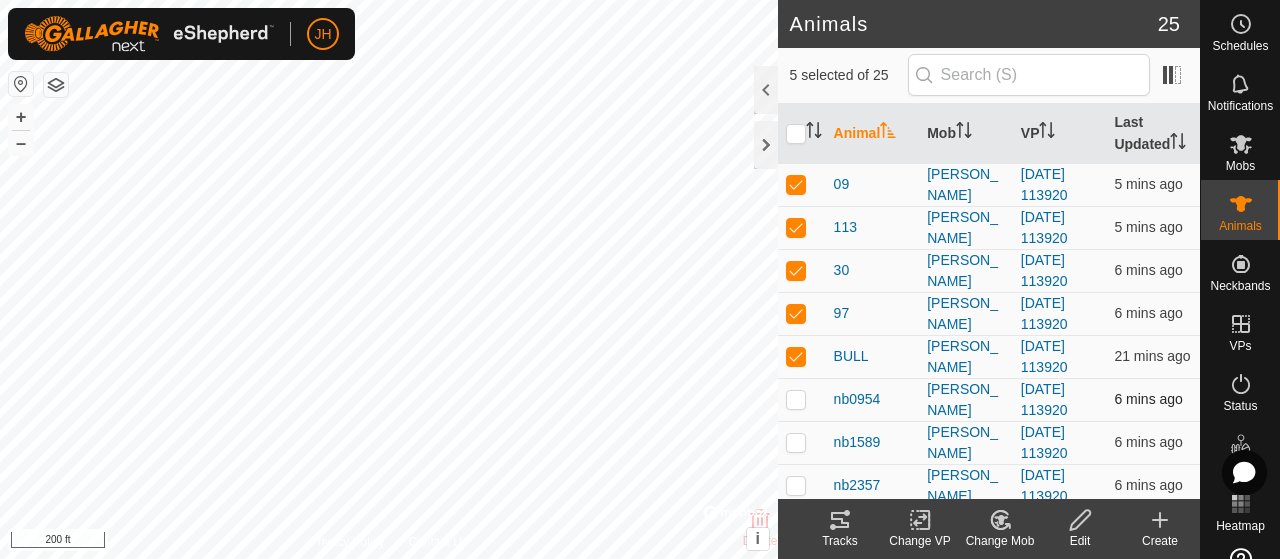 click at bounding box center (796, 399) 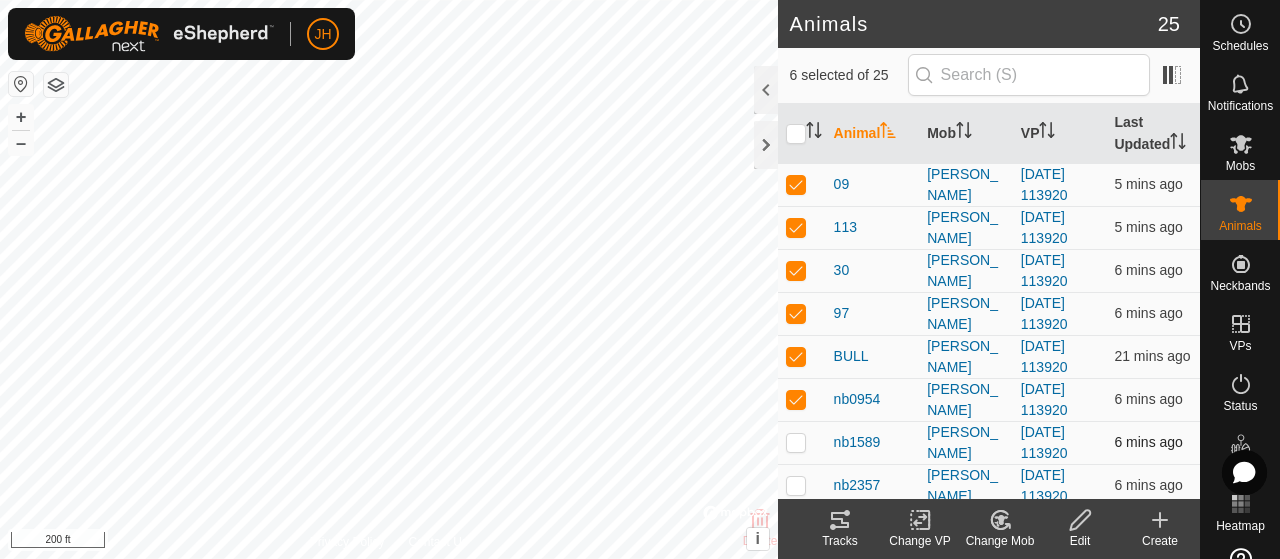 click at bounding box center [796, 442] 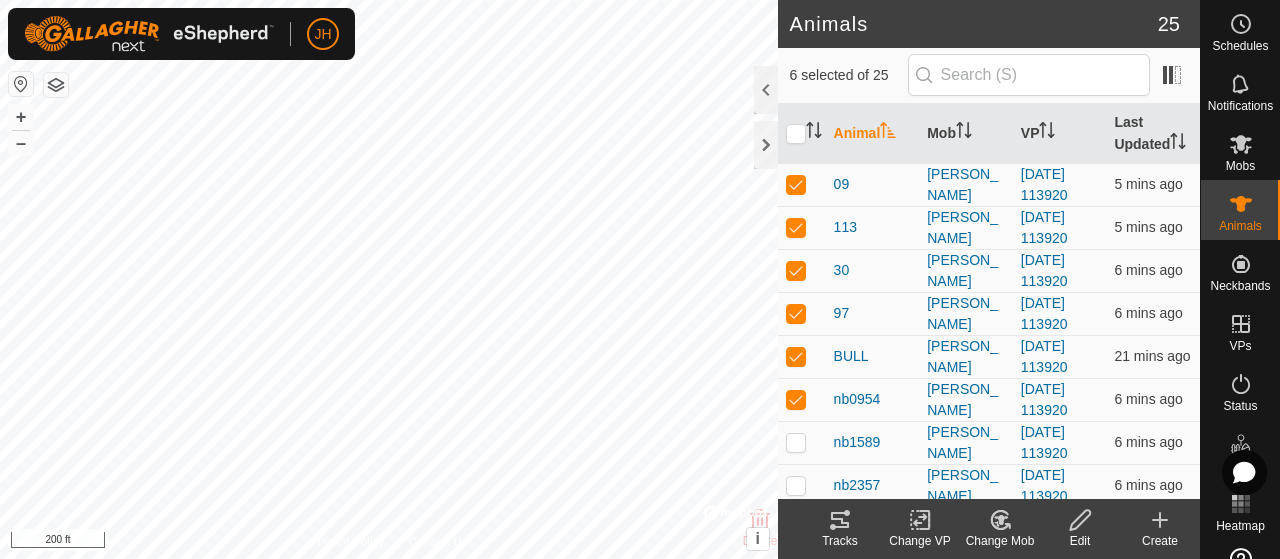 checkbox on "true" 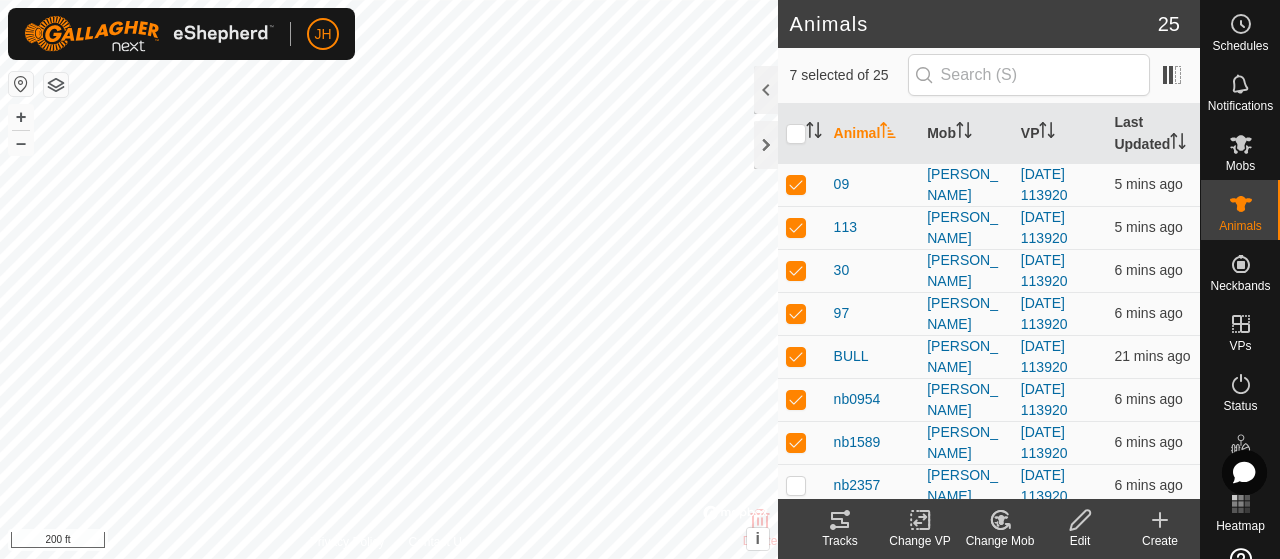 click on "Tracks" 